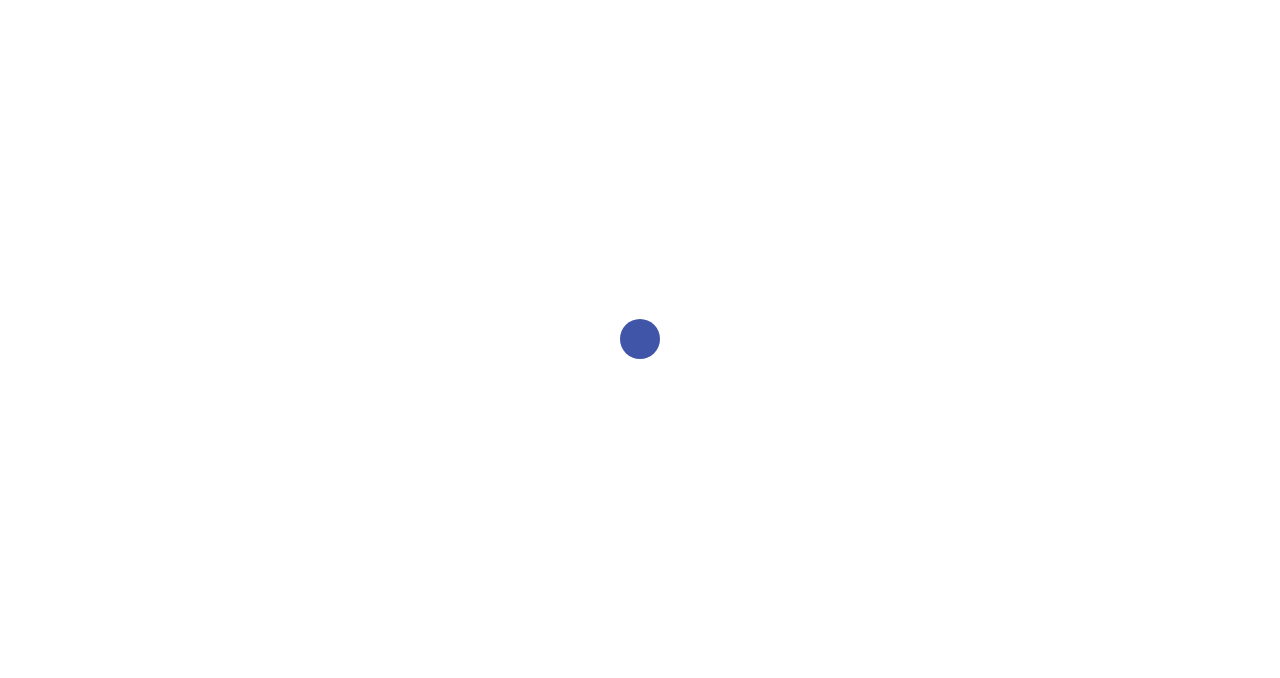 scroll, scrollTop: 0, scrollLeft: 0, axis: both 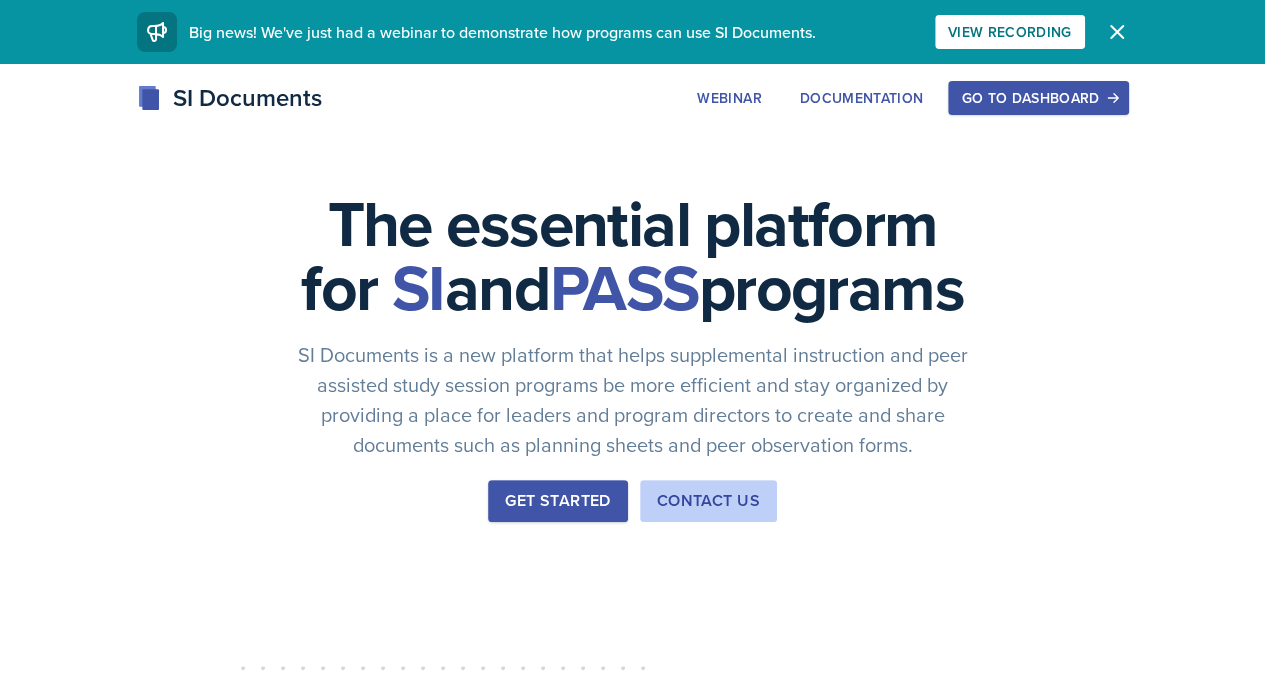 click on "Go to Dashboard" at bounding box center [1038, 98] 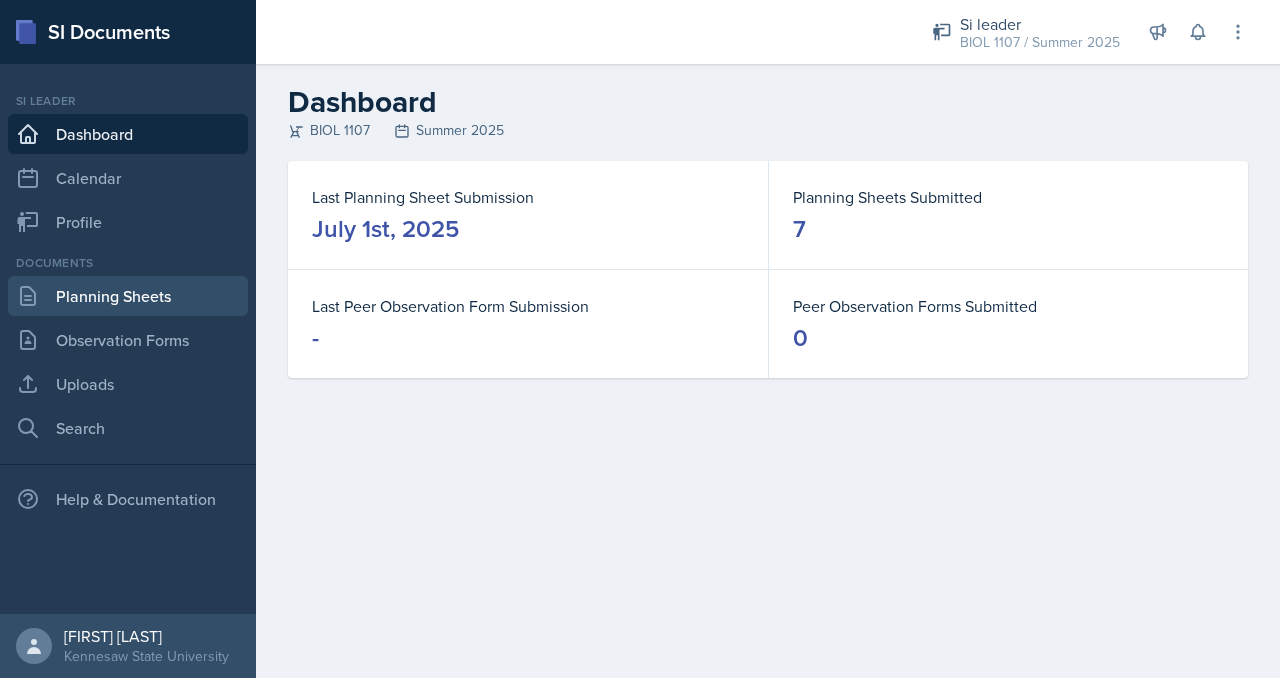 click on "Planning Sheets" at bounding box center [128, 296] 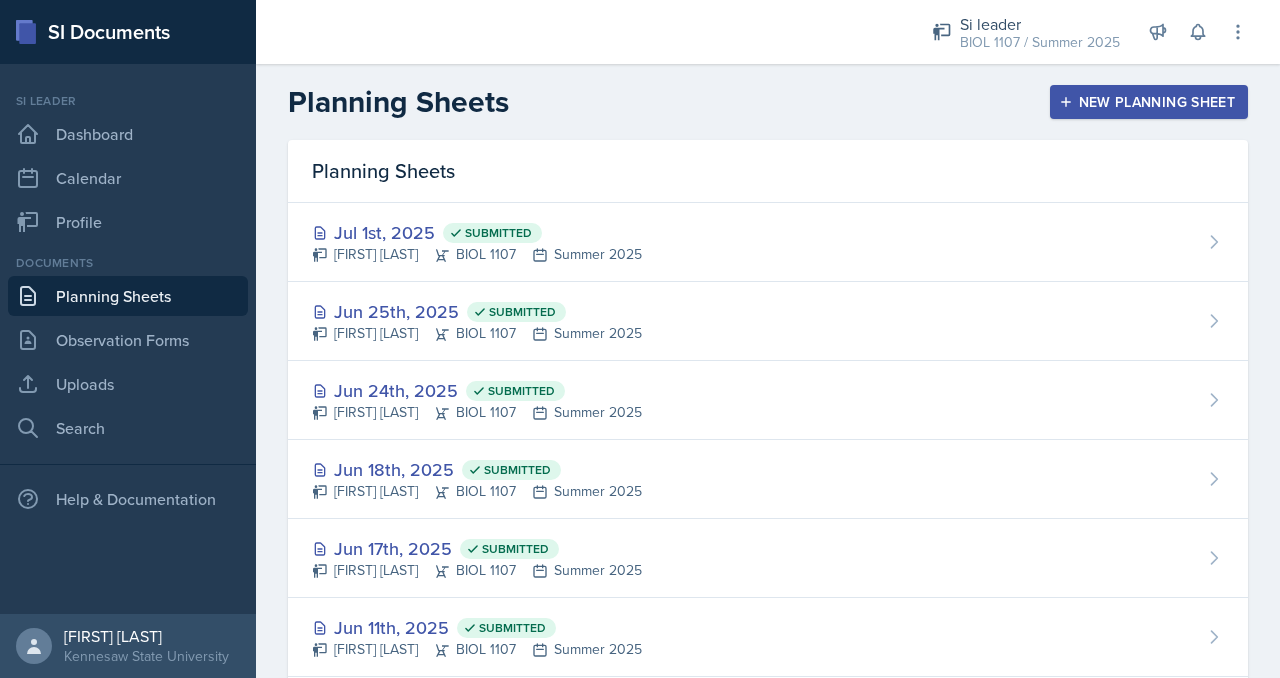 click on "Planning Sheets" at bounding box center [128, 296] 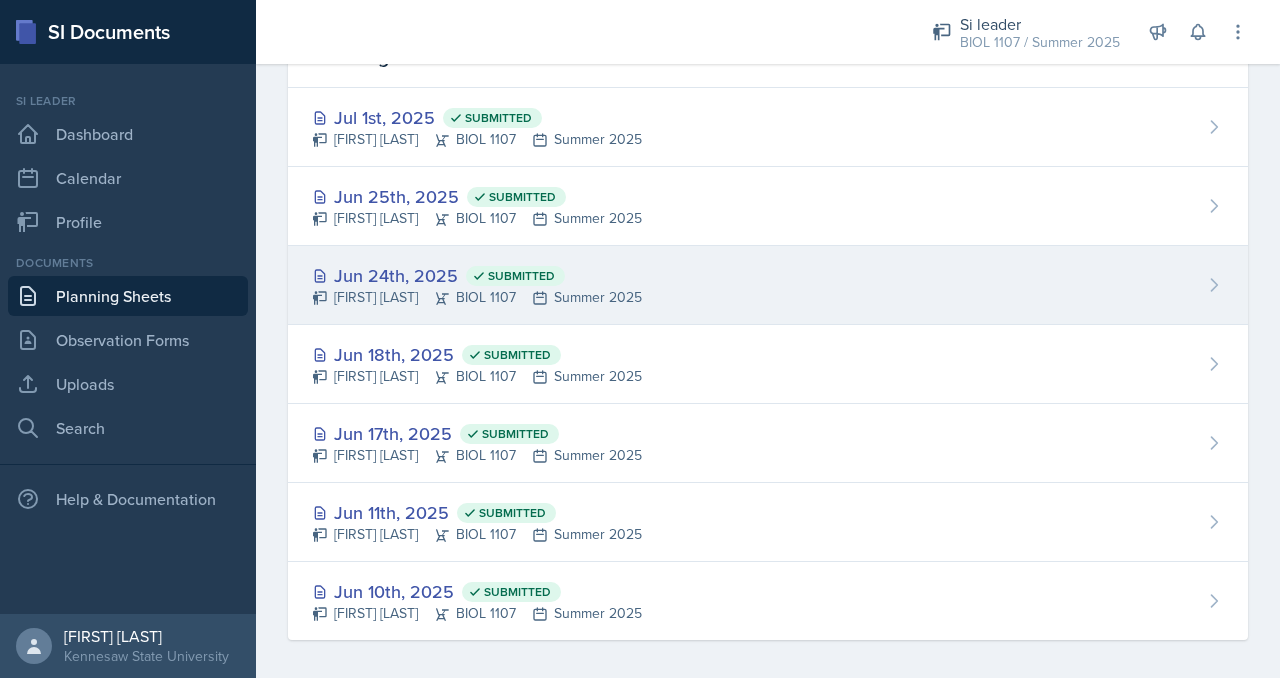 scroll, scrollTop: 122, scrollLeft: 0, axis: vertical 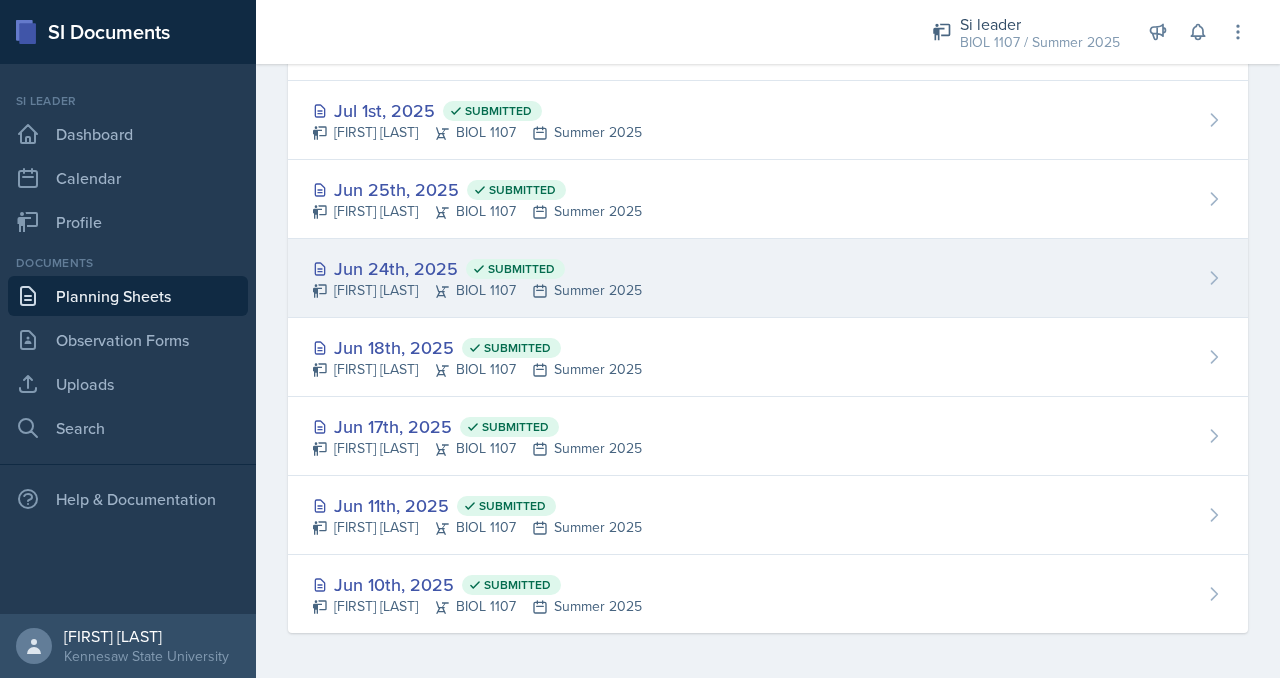 click on "[MONTH] [DAY]th, [YEAR]
Submitted
[FIRST] [LAST]
[COURSE]
[SEMESTER]" at bounding box center (768, 357) 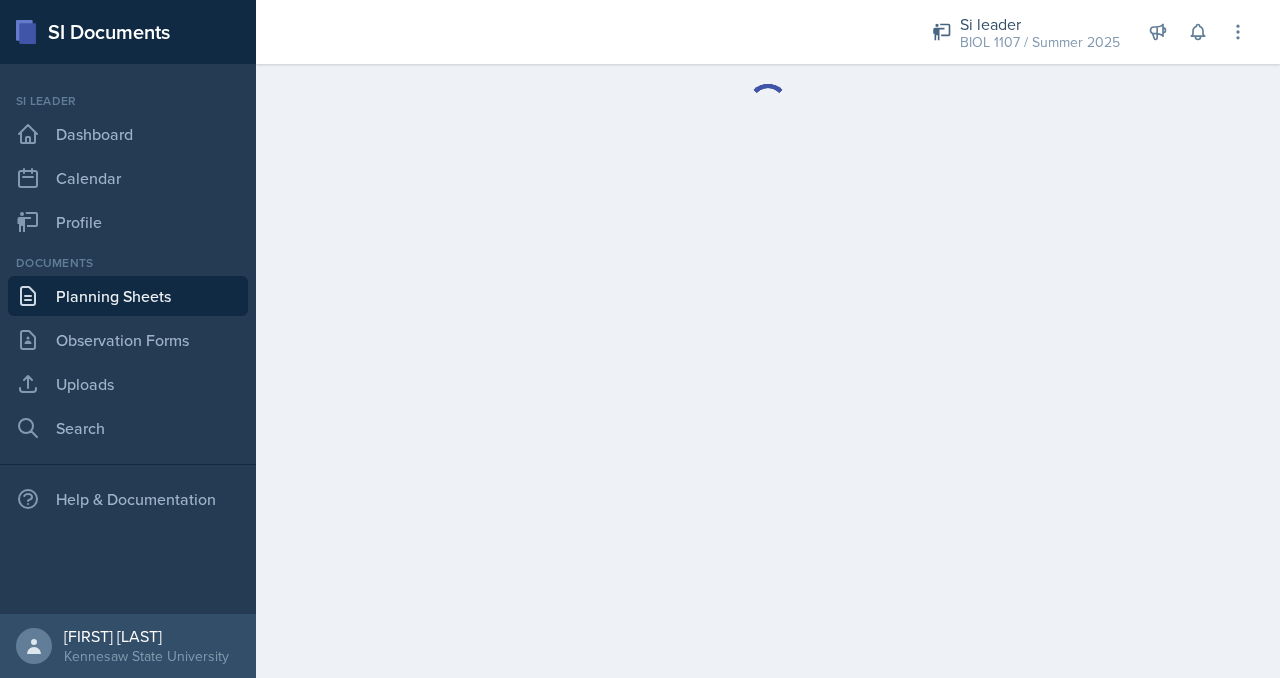scroll, scrollTop: 0, scrollLeft: 0, axis: both 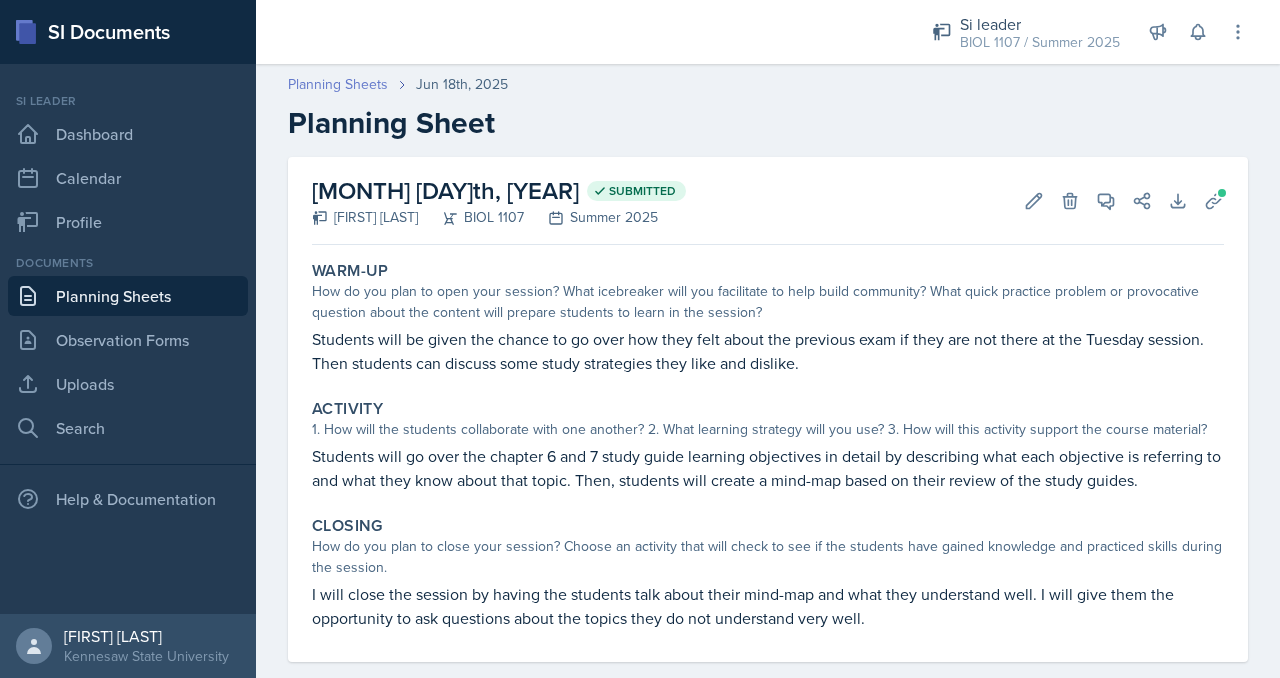 click on "Planning Sheets" at bounding box center (338, 84) 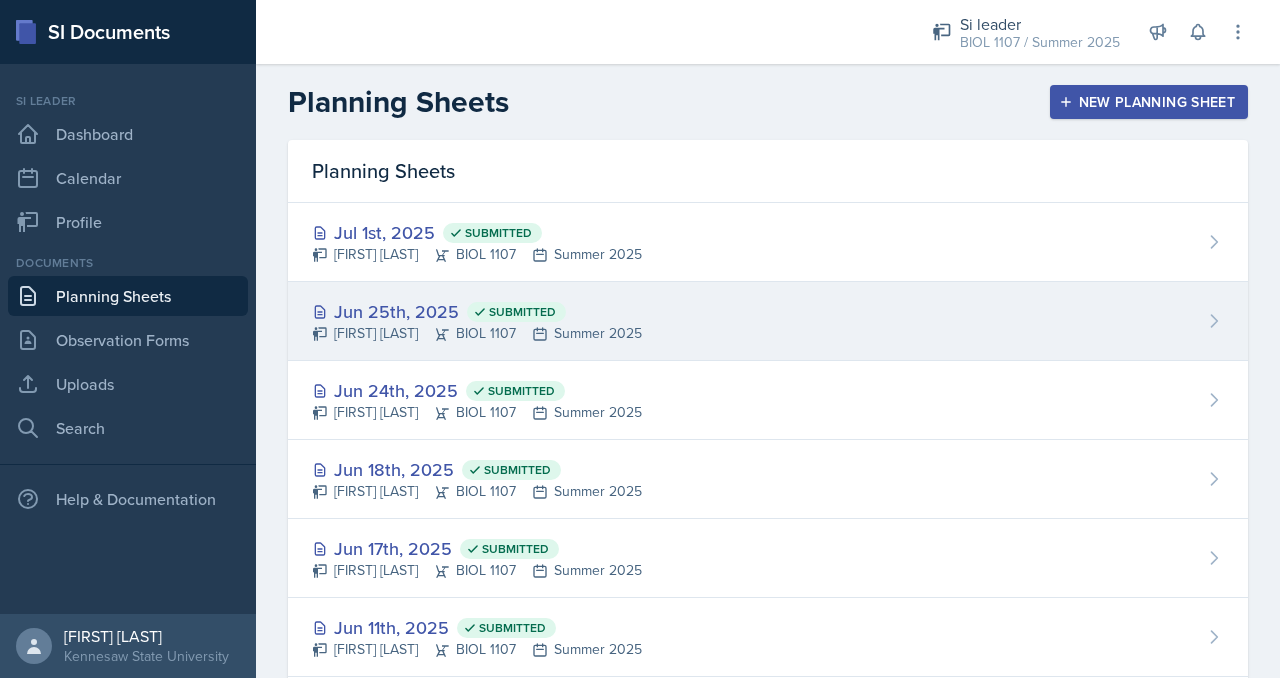 click on "[FIRST] [LAST]
[COURSE]
[SEMESTER]" at bounding box center [477, 333] 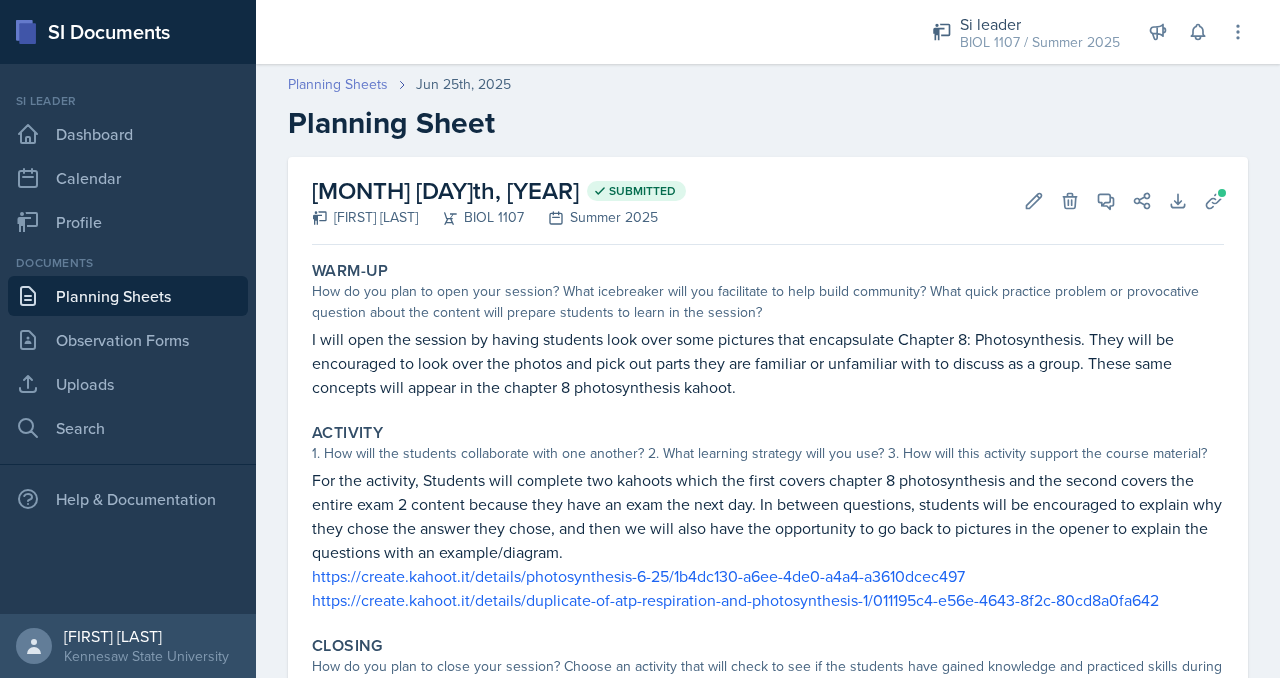 click on "Planning Sheets" at bounding box center [338, 84] 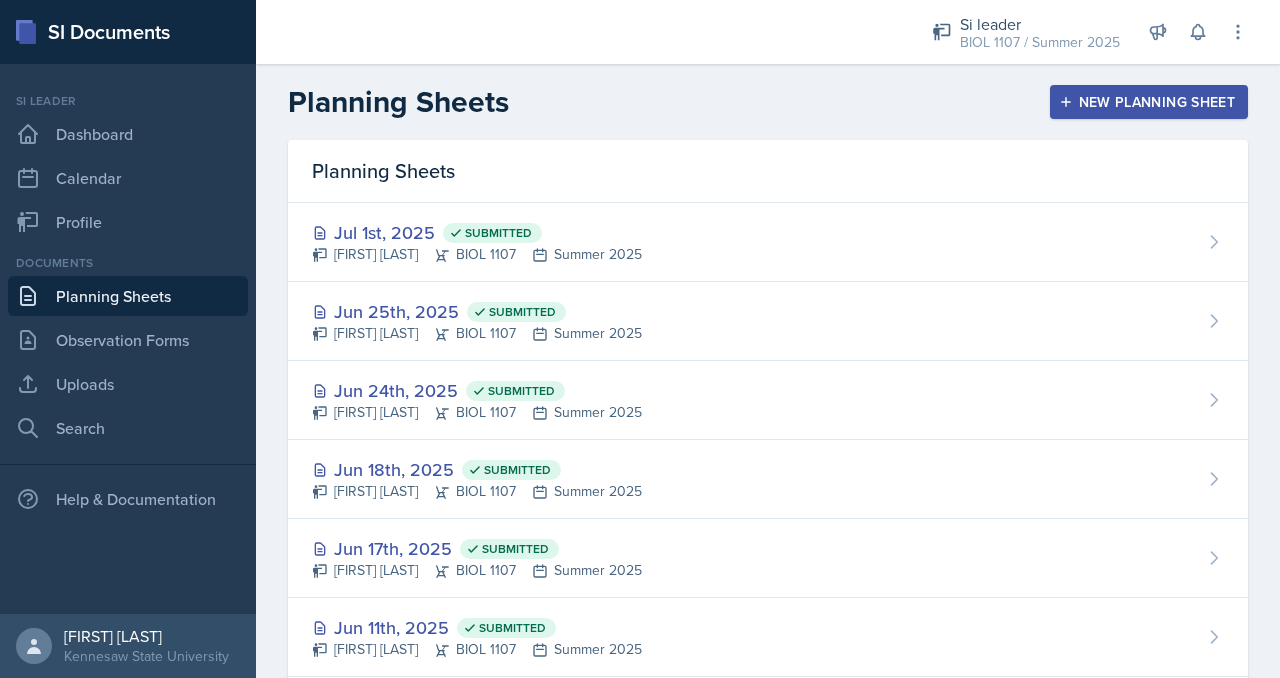 scroll, scrollTop: 122, scrollLeft: 0, axis: vertical 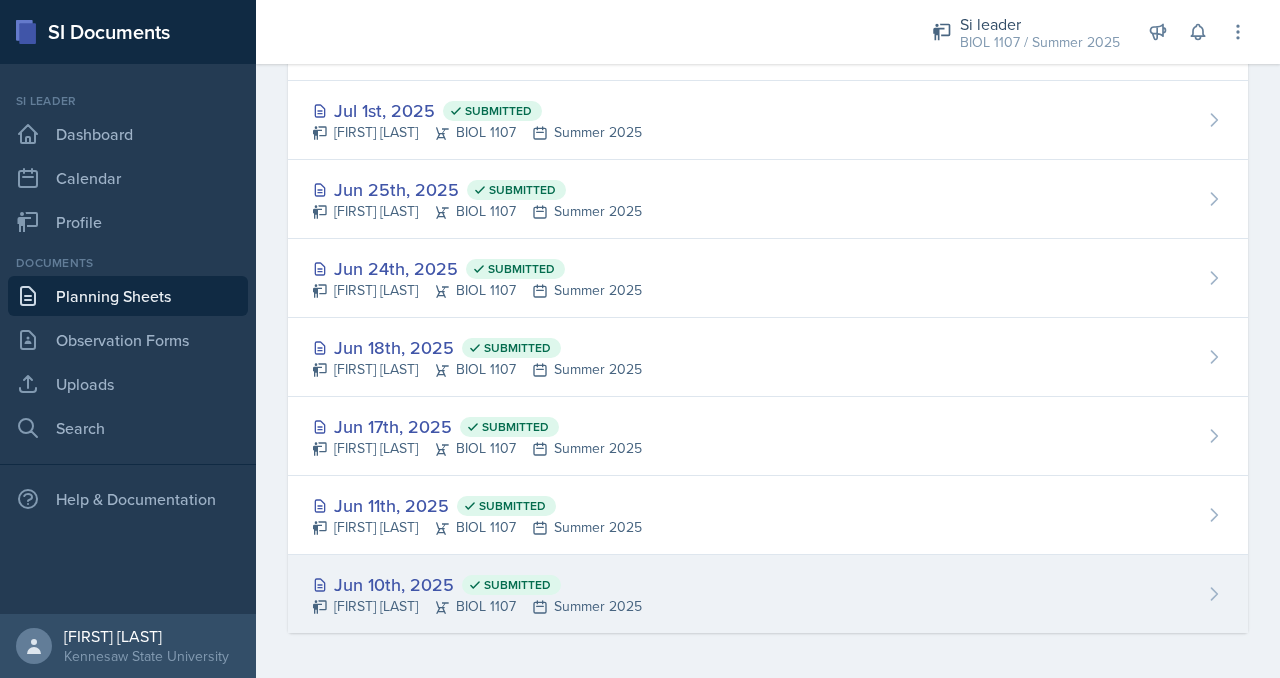 click on "[MONTH] [DAY]th, [YEAR]
Submitted
[FIRST] [LAST]
[COURSE]
[SEMESTER]" at bounding box center [768, 594] 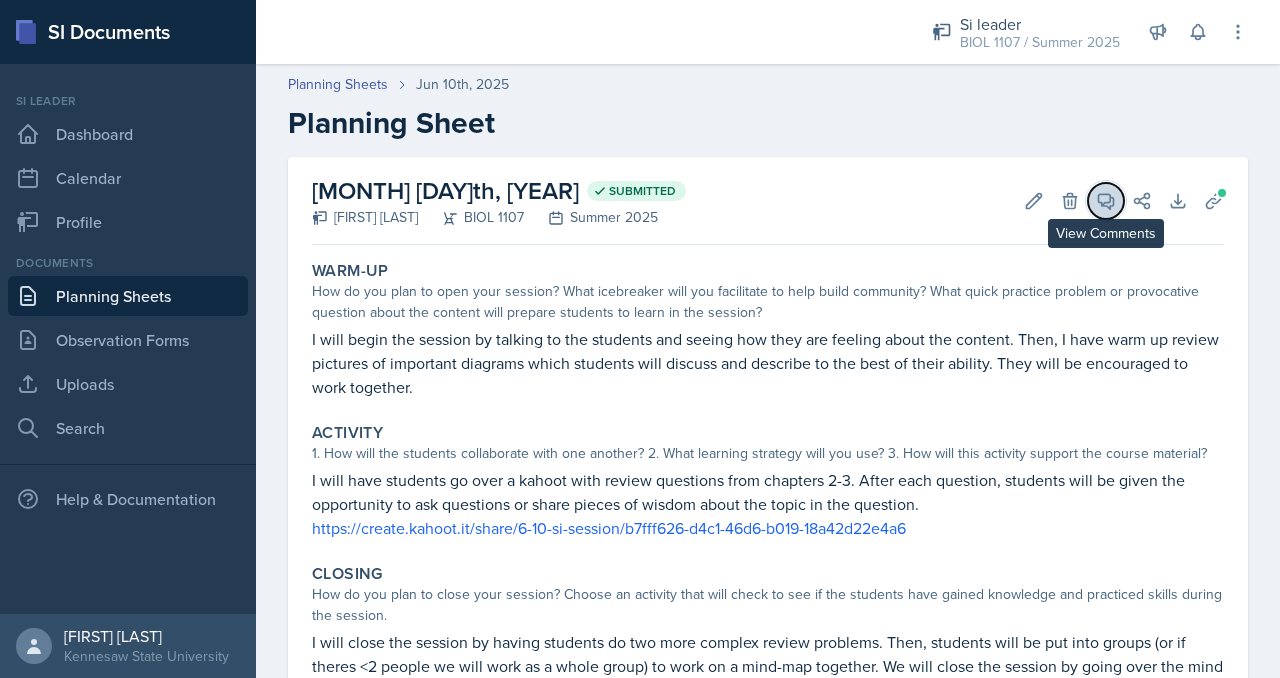 click at bounding box center (1106, 201) 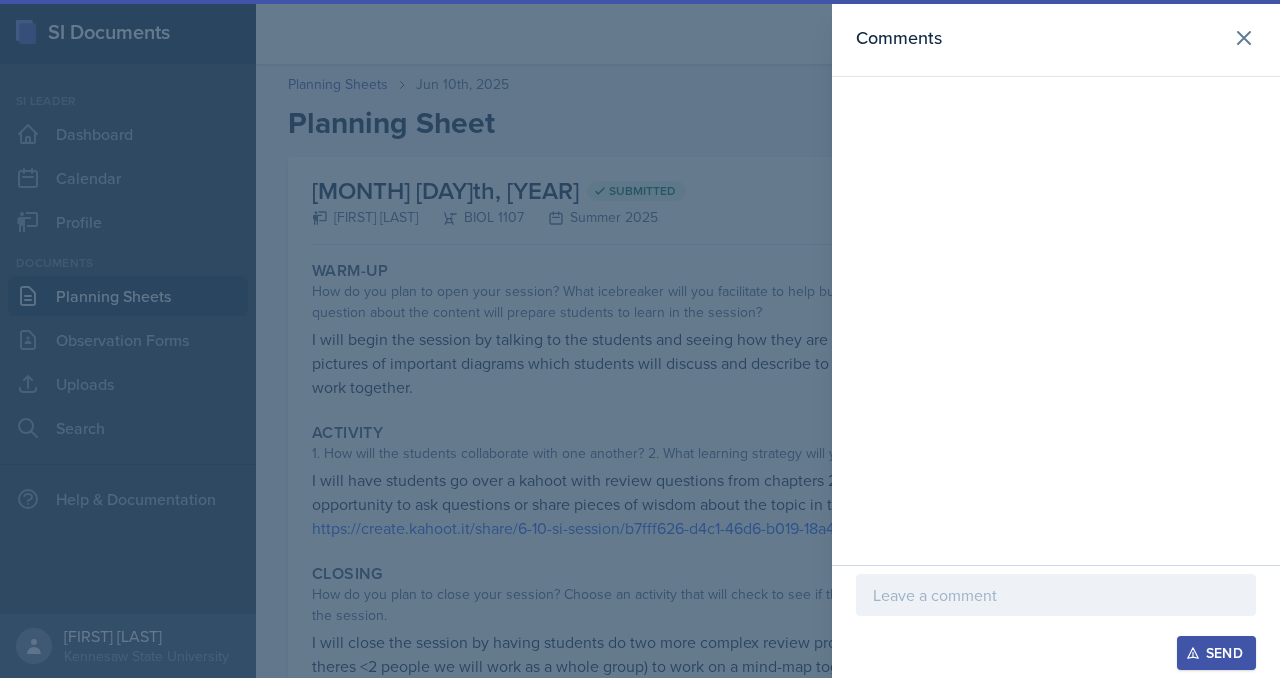 click at bounding box center (640, 339) 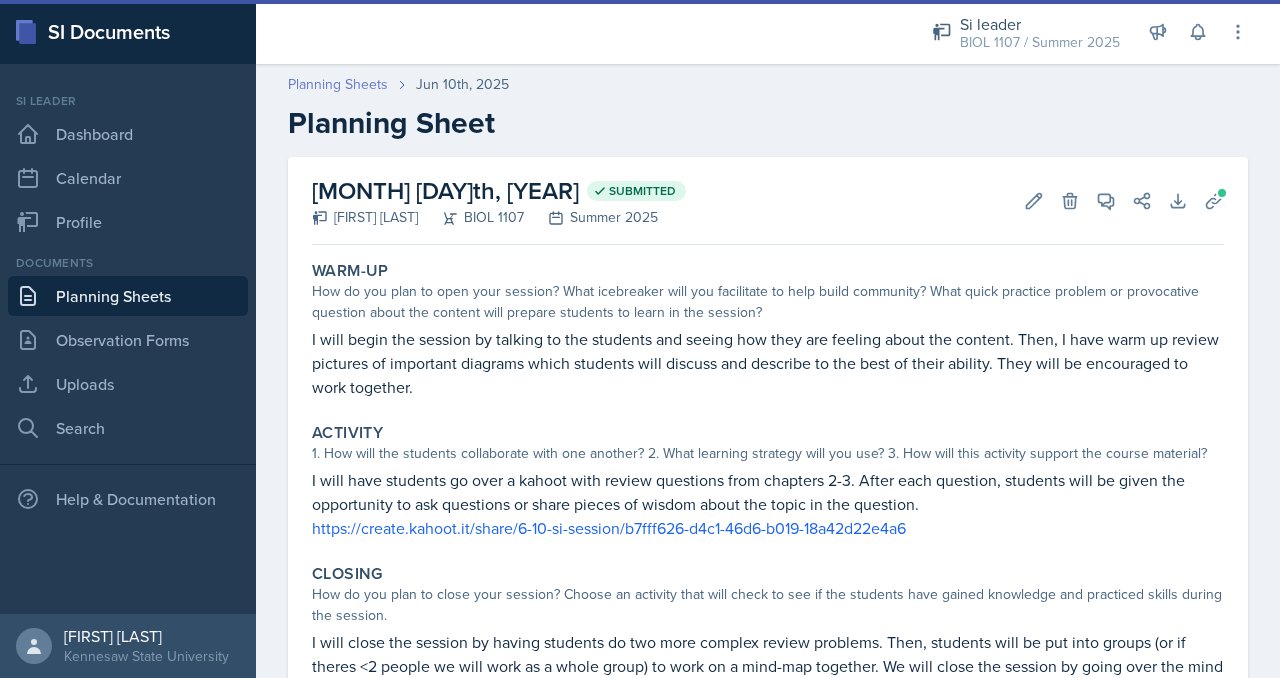 click on "Planning Sheets" at bounding box center (338, 84) 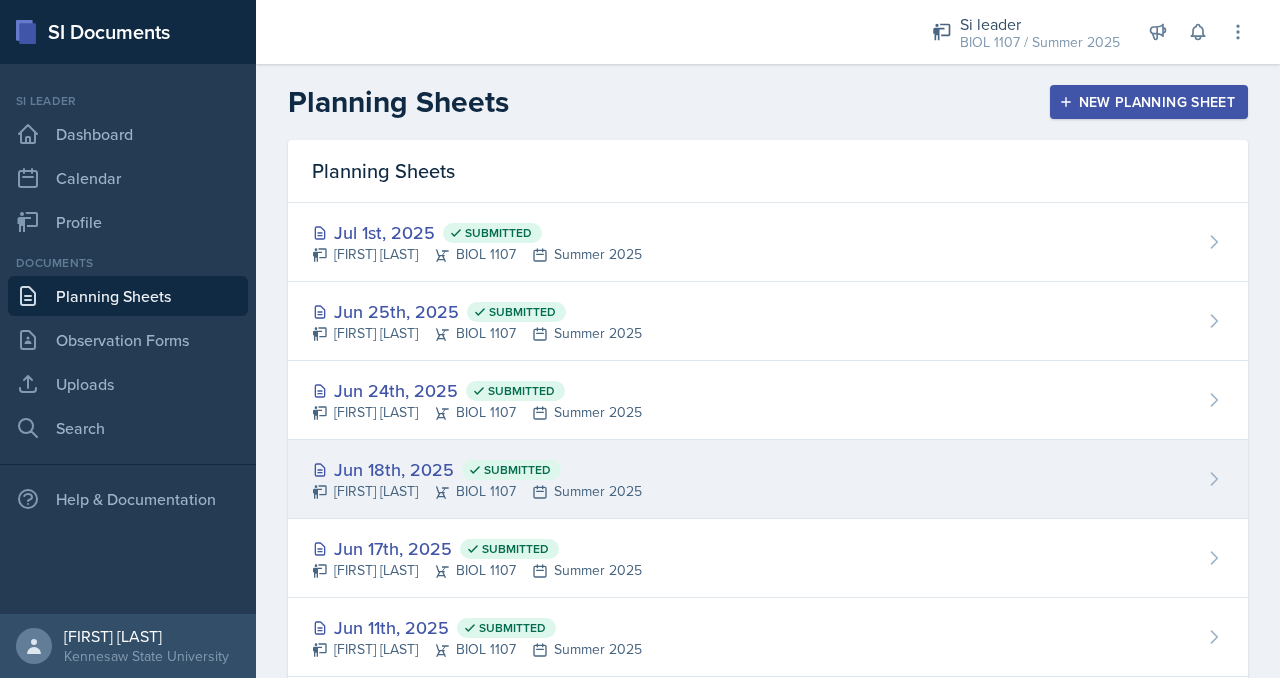 scroll, scrollTop: 122, scrollLeft: 0, axis: vertical 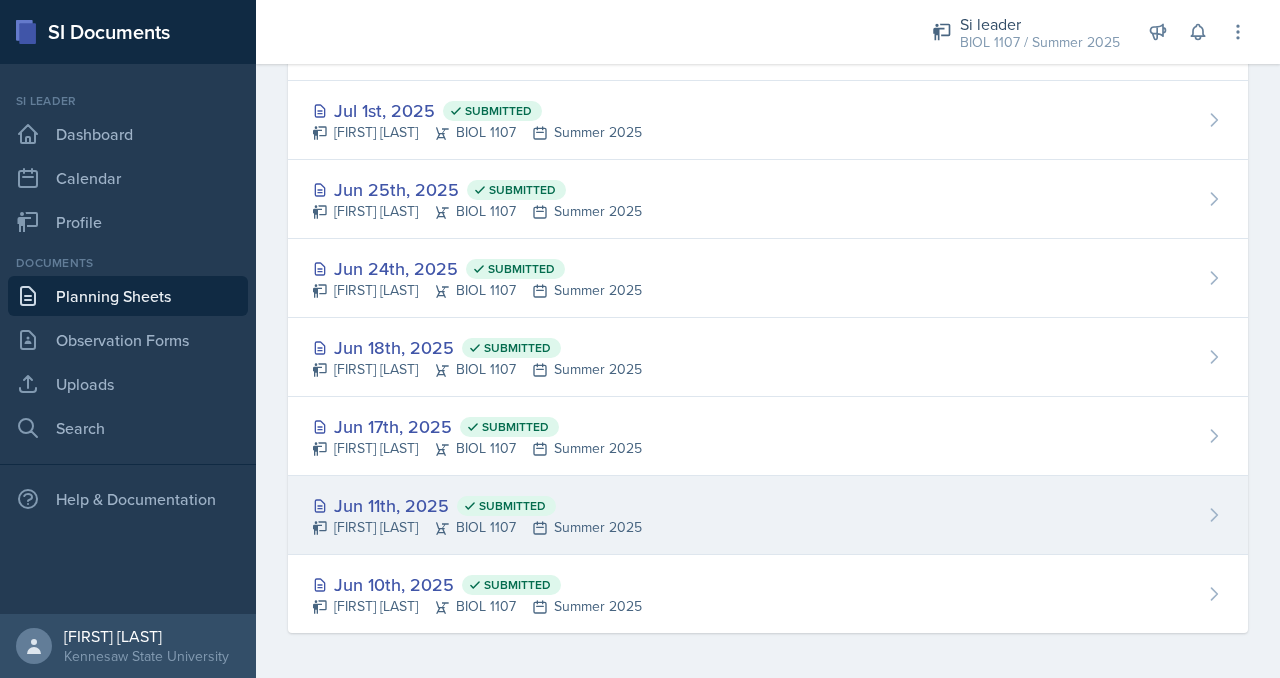click on "[MONTH] [DAY]th, [YEAR]
Submitted" at bounding box center (477, 505) 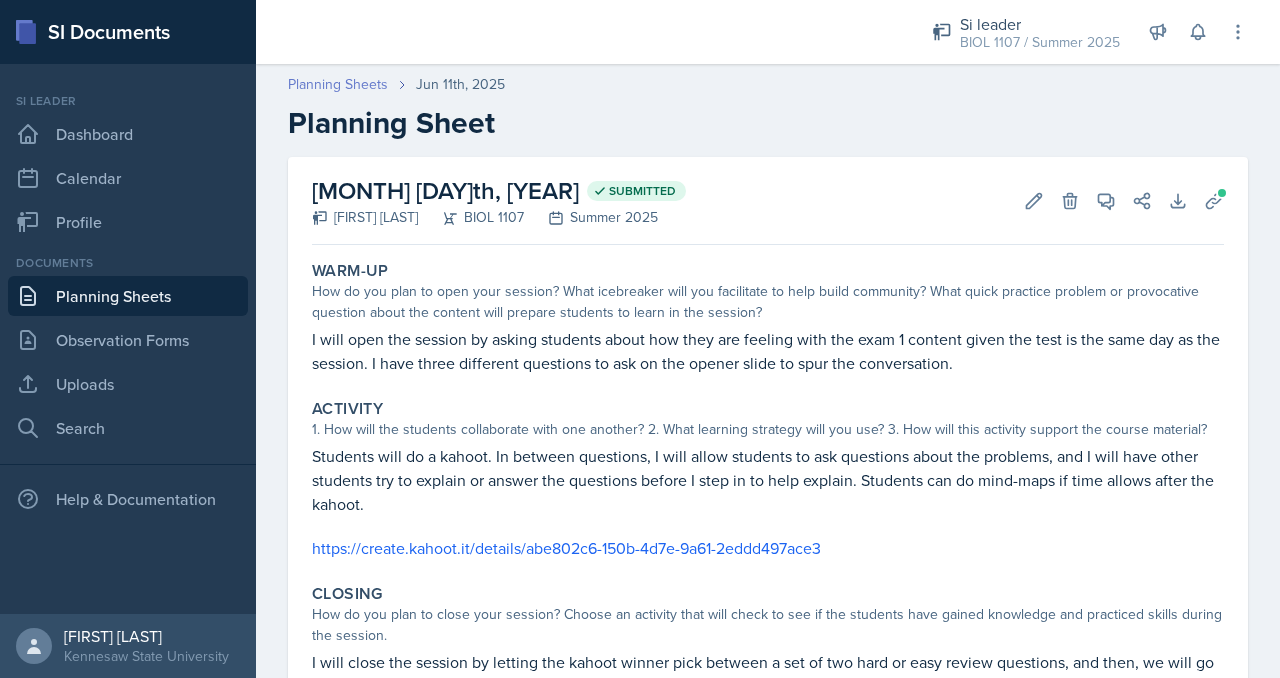 click on "Planning Sheets" at bounding box center [338, 84] 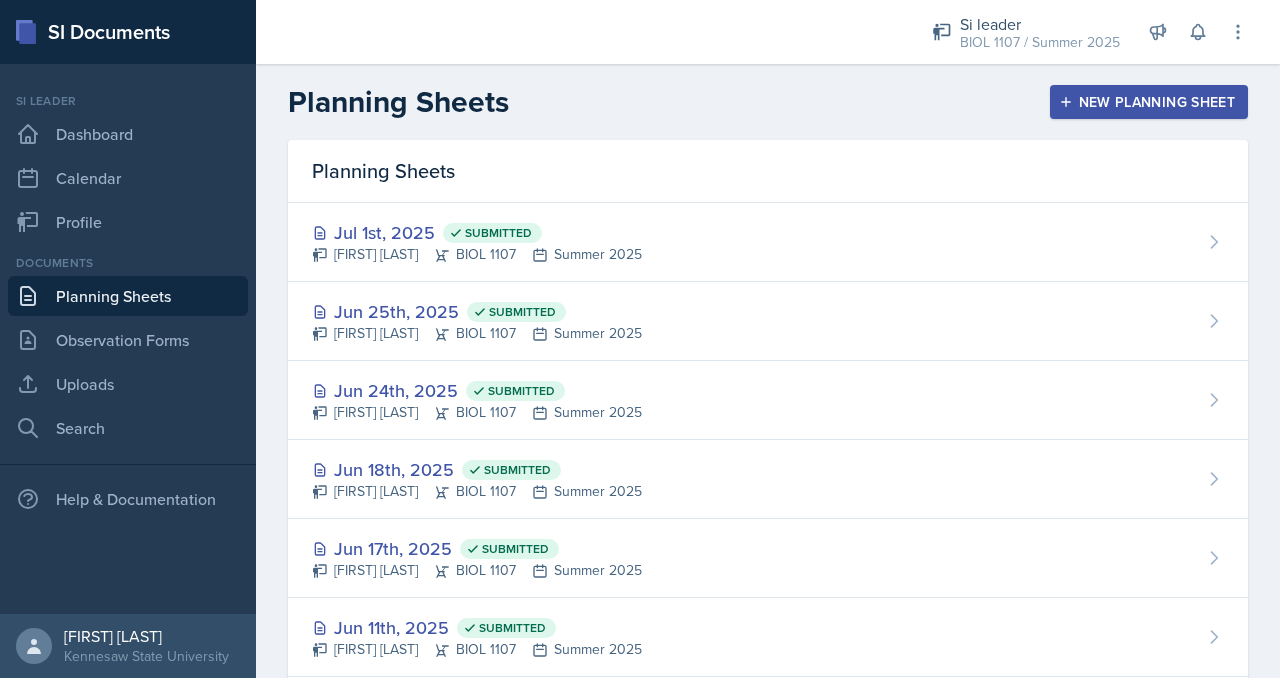 click on "Planning Sheets            New Planning Sheet" at bounding box center [768, 102] 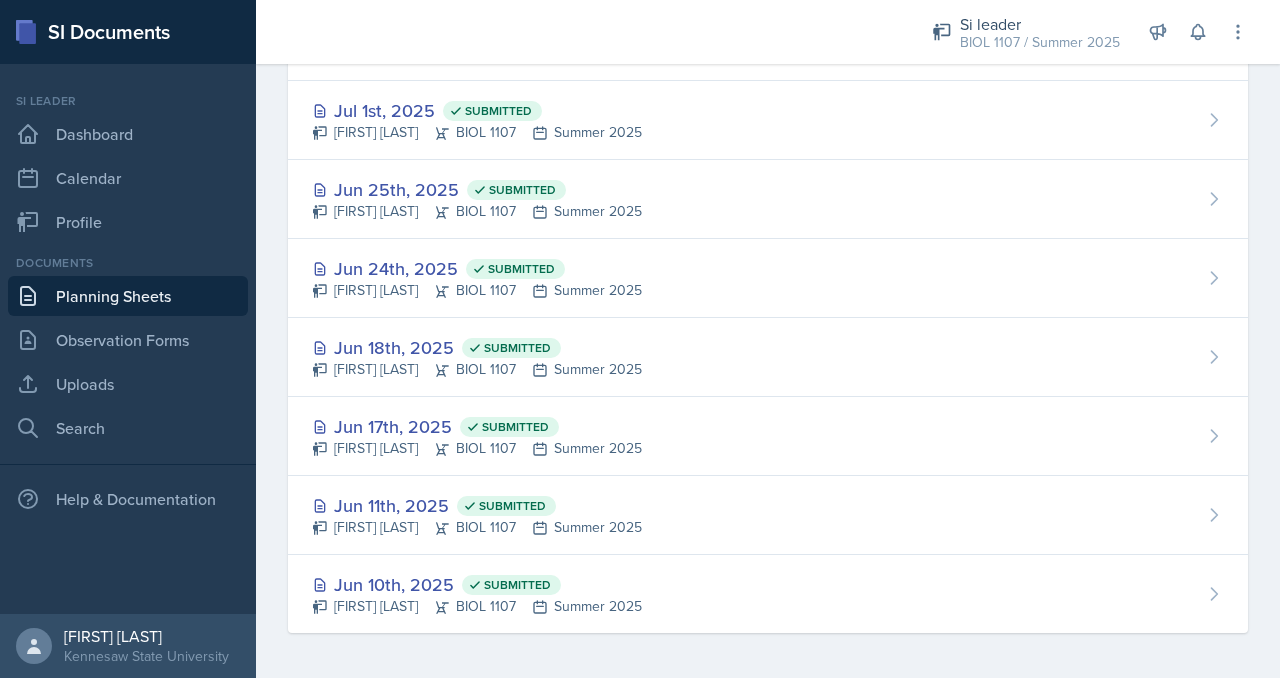 scroll, scrollTop: 0, scrollLeft: 0, axis: both 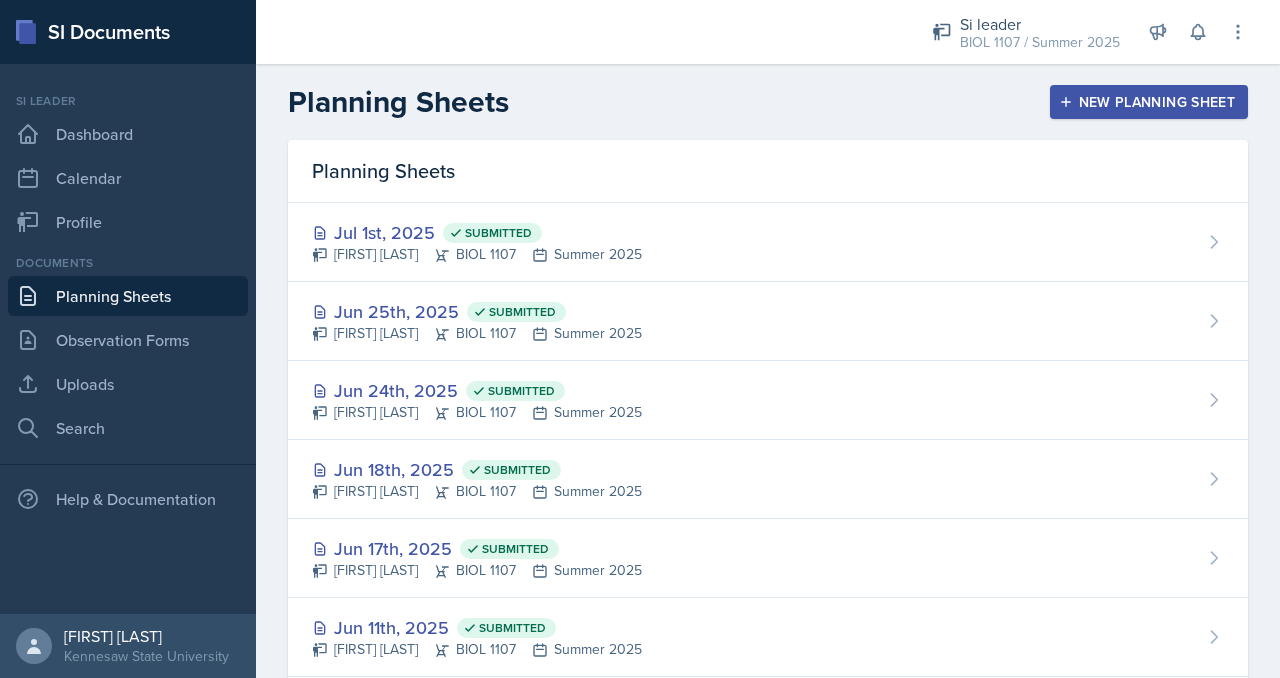 click on "New Planning Sheet" at bounding box center (1149, 102) 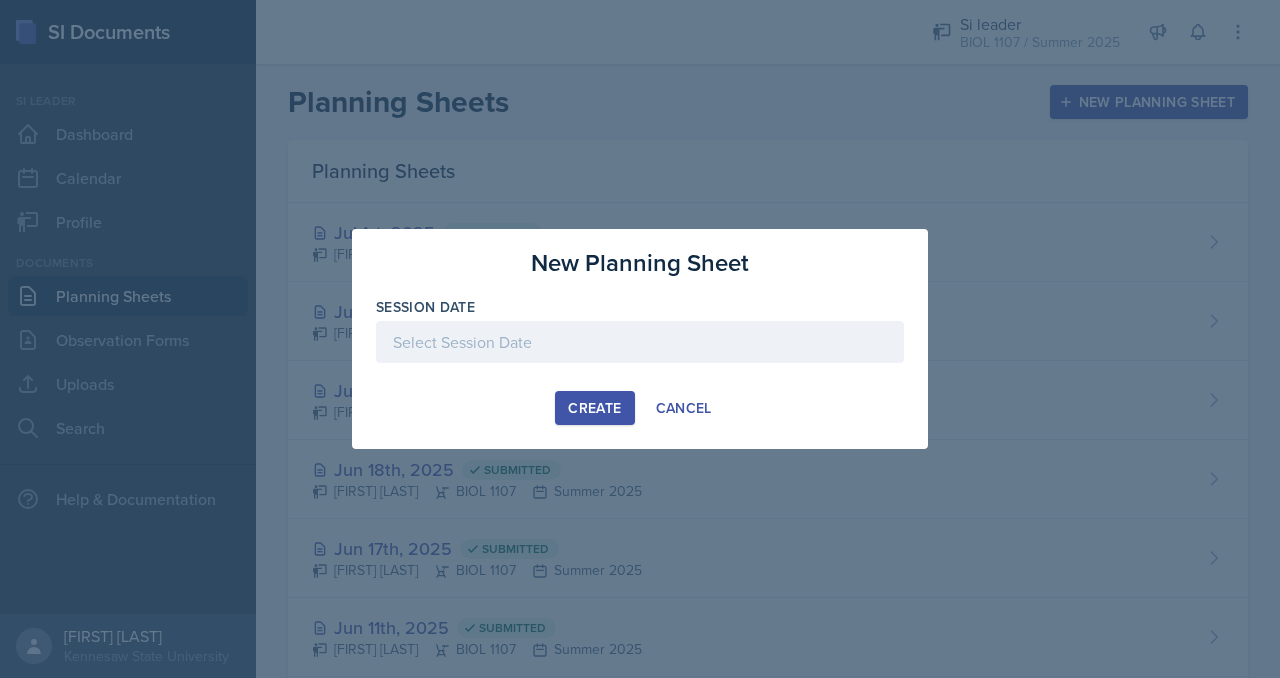 click at bounding box center (640, 342) 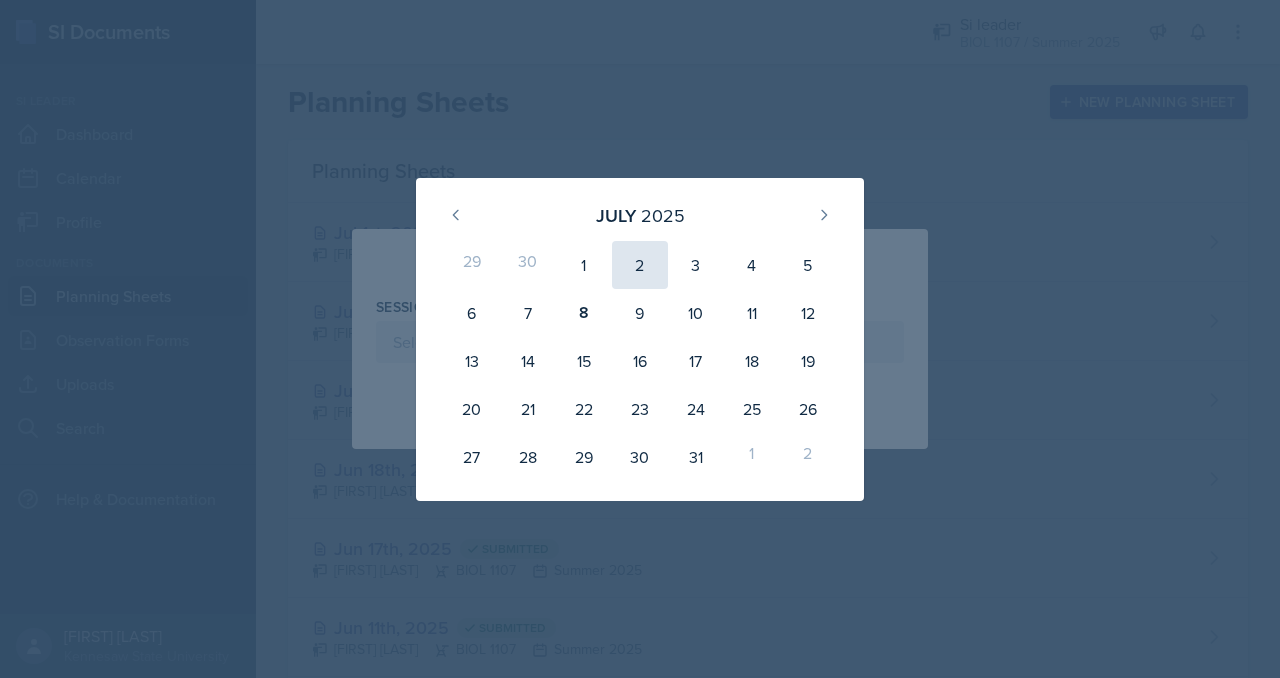 click on "2" at bounding box center [640, 265] 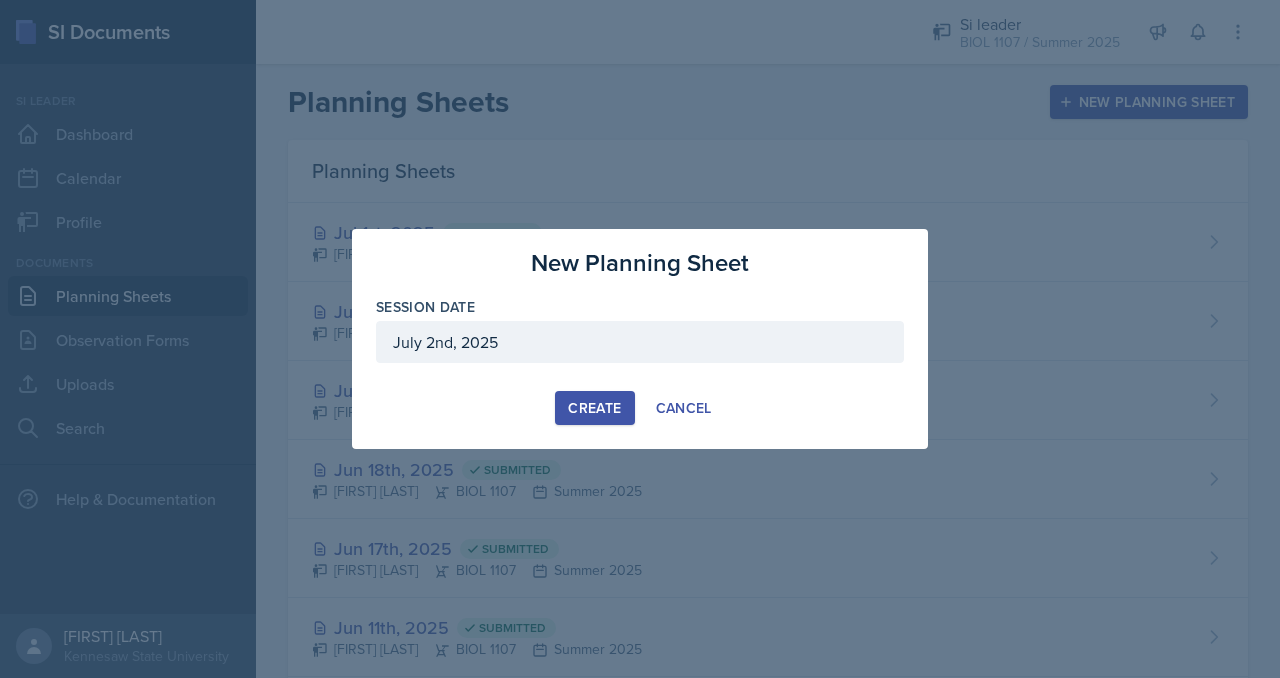 click on "Create" at bounding box center (594, 408) 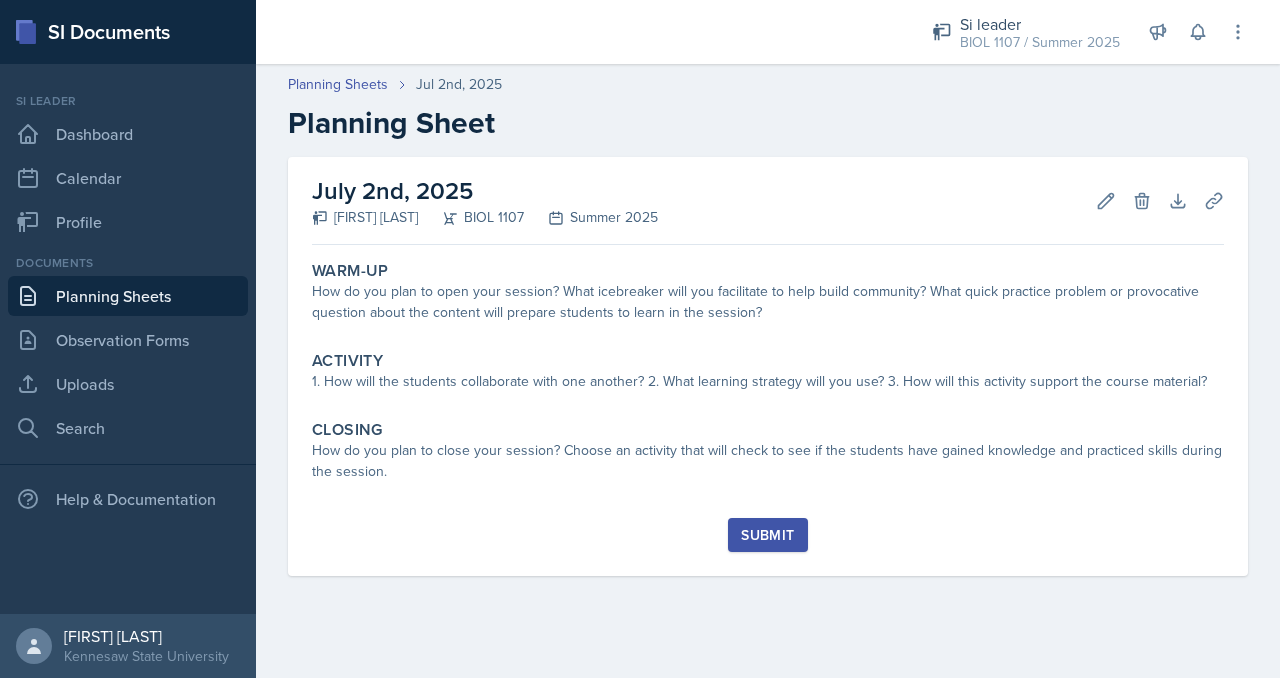 click on "July 2nd, 2025" at bounding box center (485, 191) 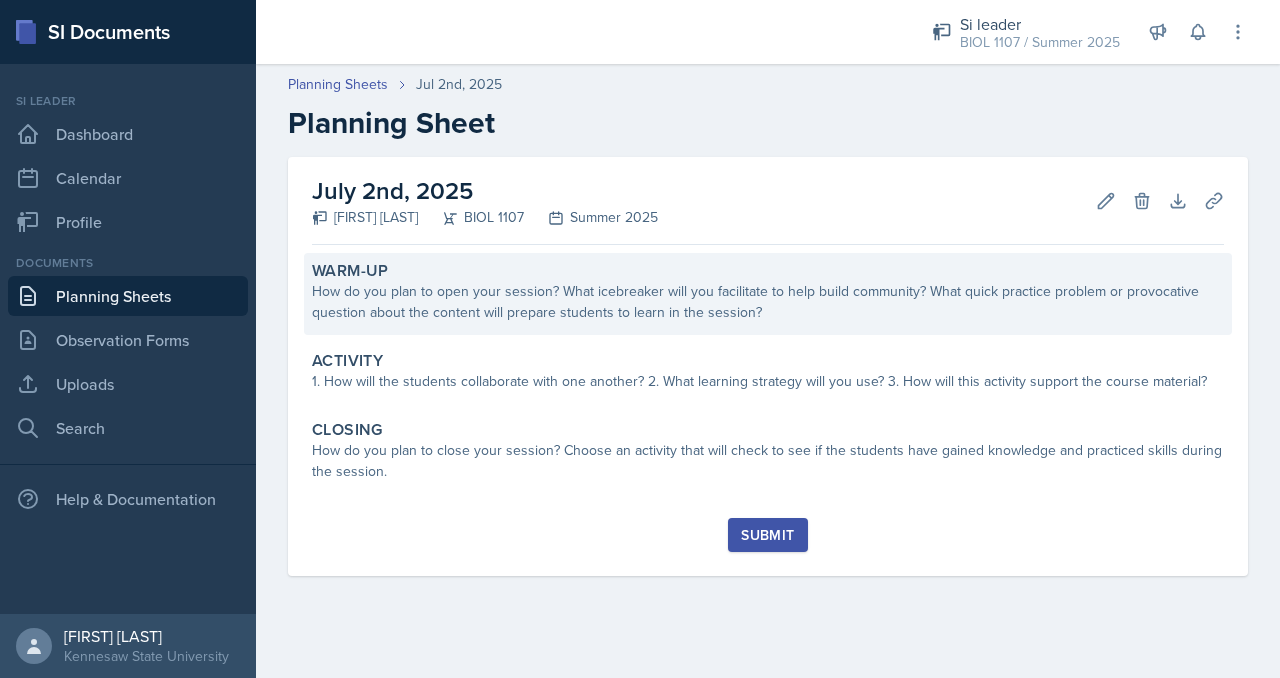 click on "How do you plan to open your session? What icebreaker will you facilitate to help build community? What quick practice problem or provocative question about the content will prepare students to learn in the session?" at bounding box center (768, 302) 